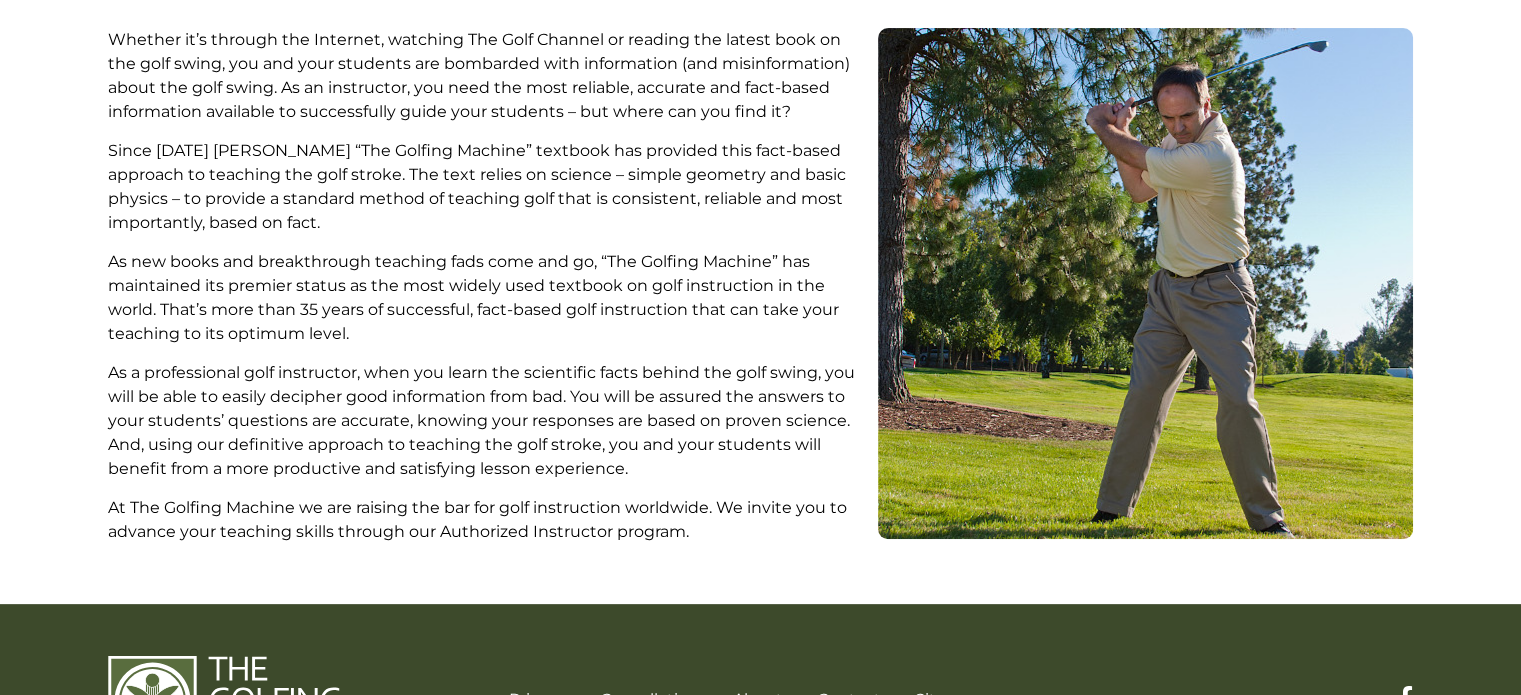 scroll, scrollTop: 558, scrollLeft: 0, axis: vertical 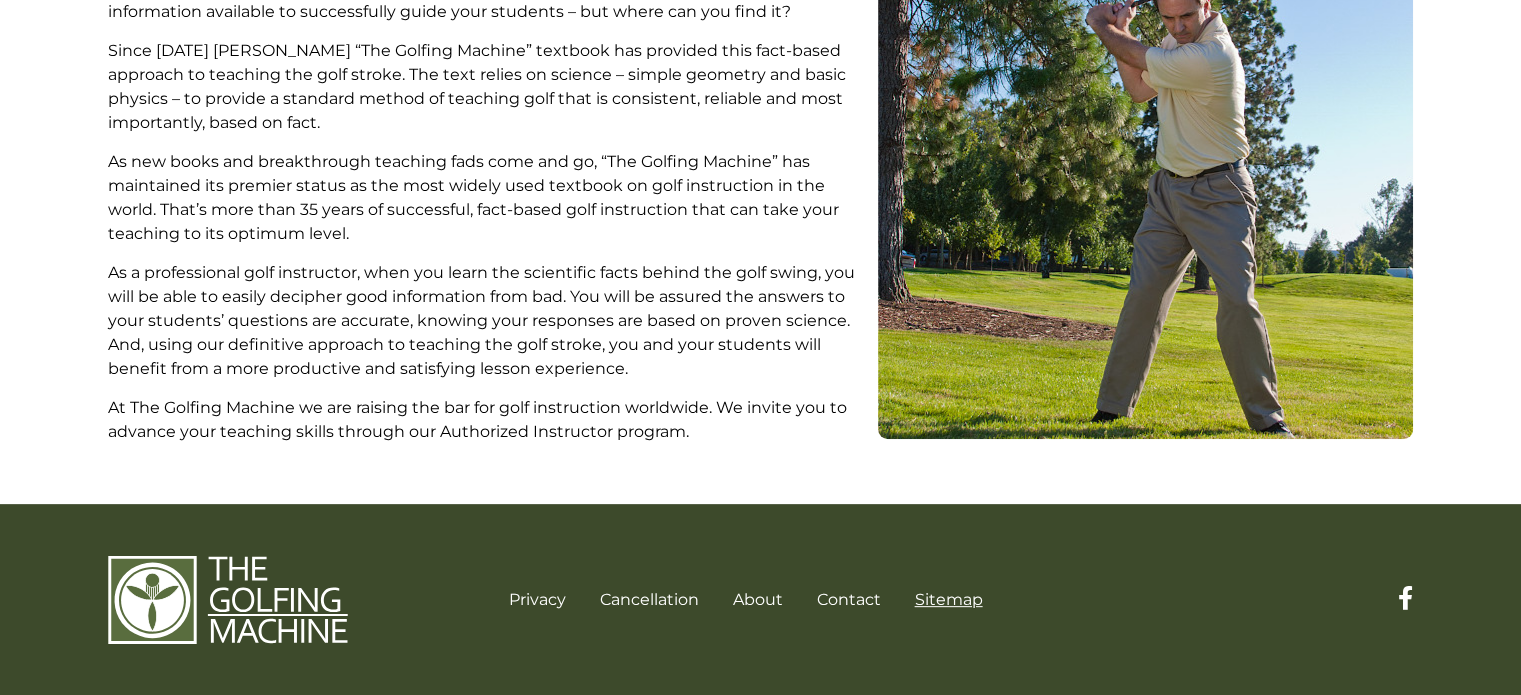 click on "Sitemap" at bounding box center (949, 599) 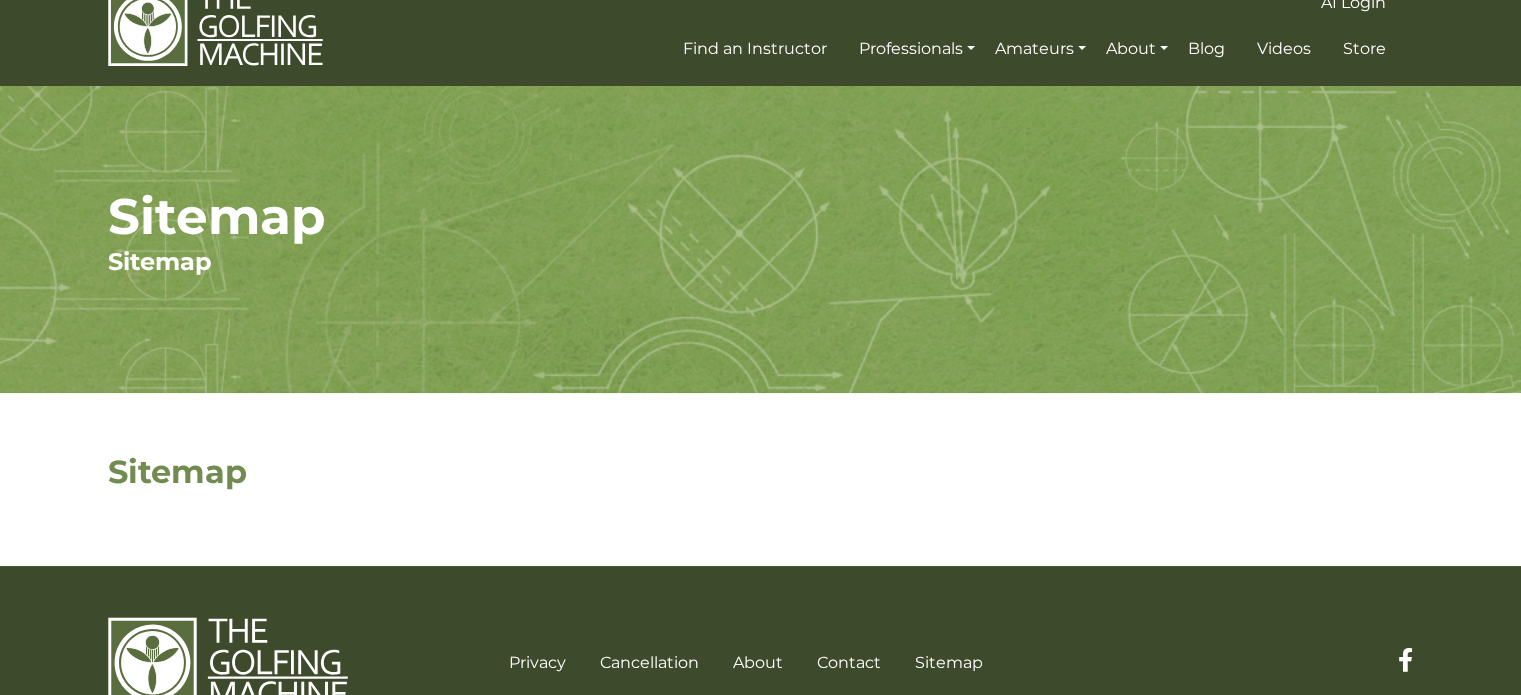 scroll, scrollTop: 0, scrollLeft: 0, axis: both 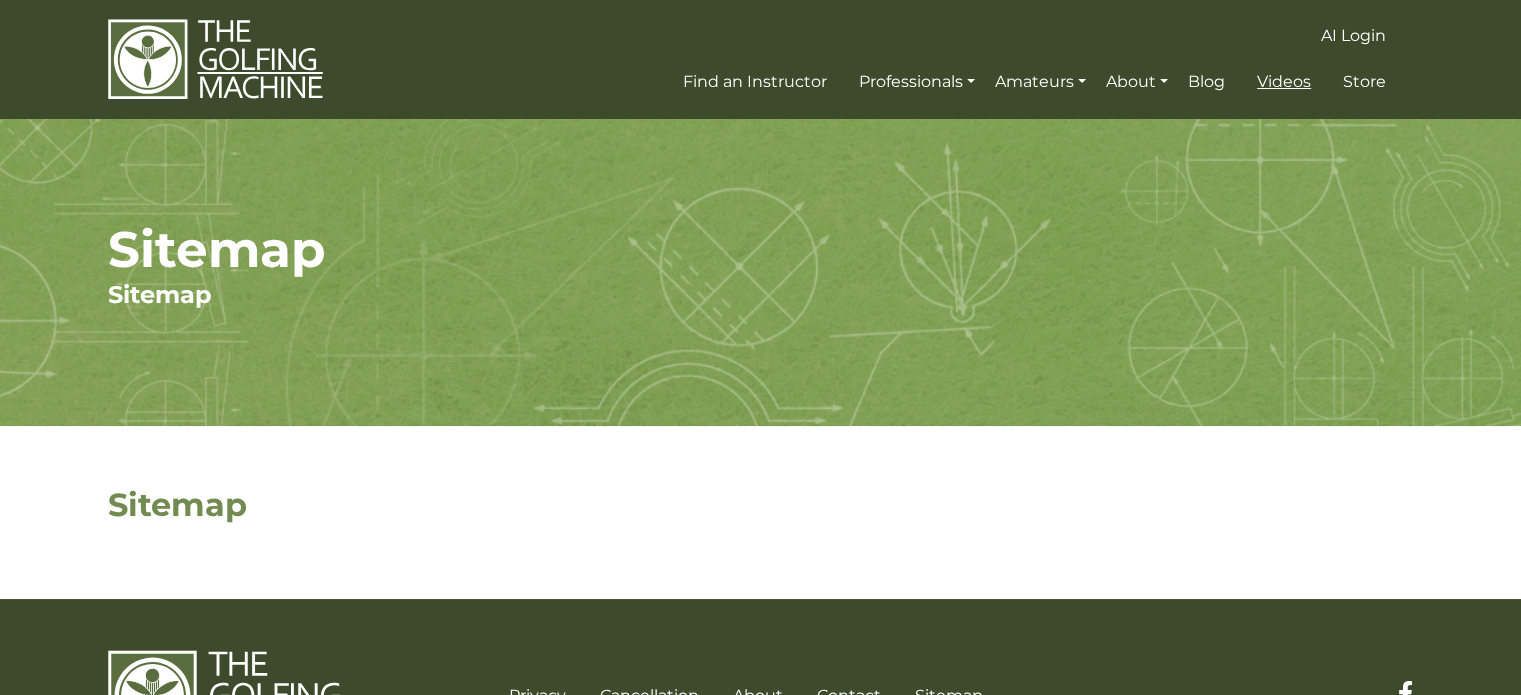 click on "Videos" at bounding box center [1284, 81] 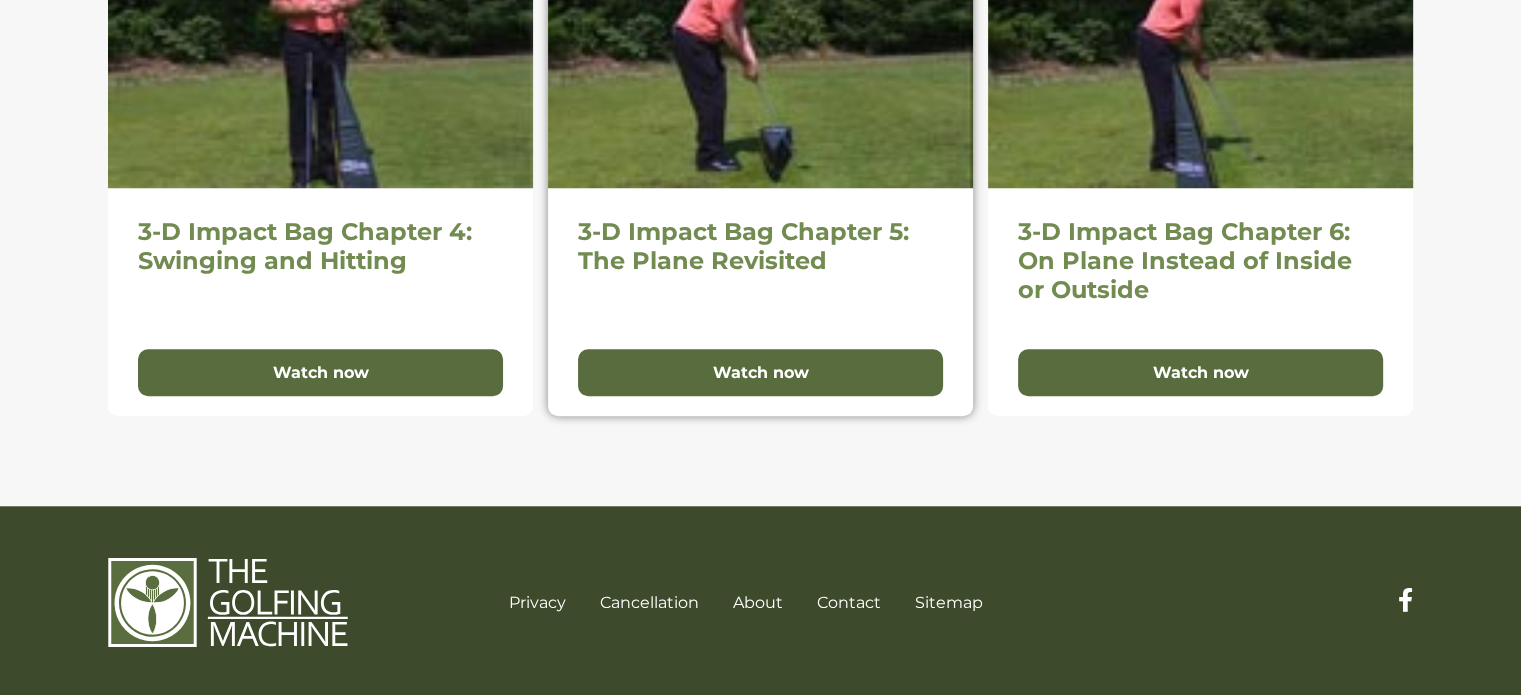 scroll, scrollTop: 1638, scrollLeft: 0, axis: vertical 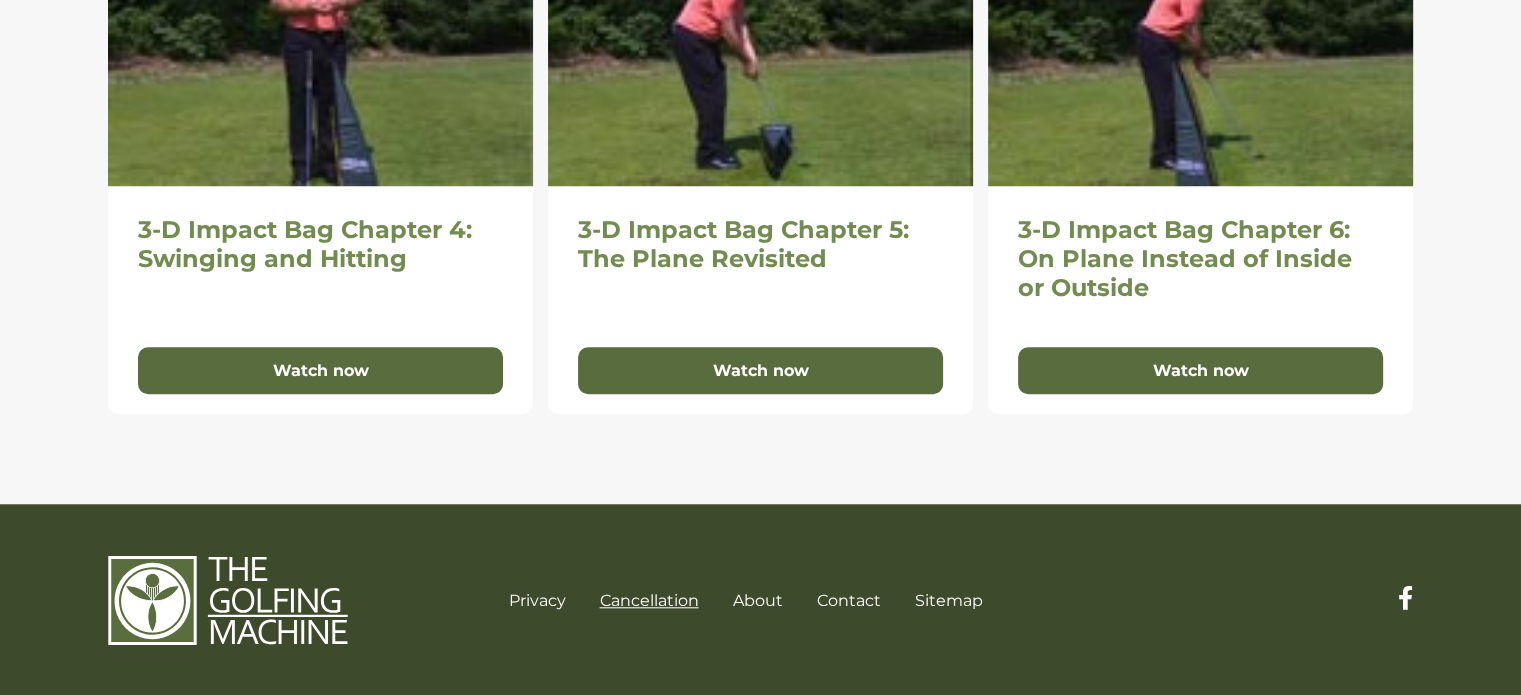 click on "Cancellation" at bounding box center (649, 600) 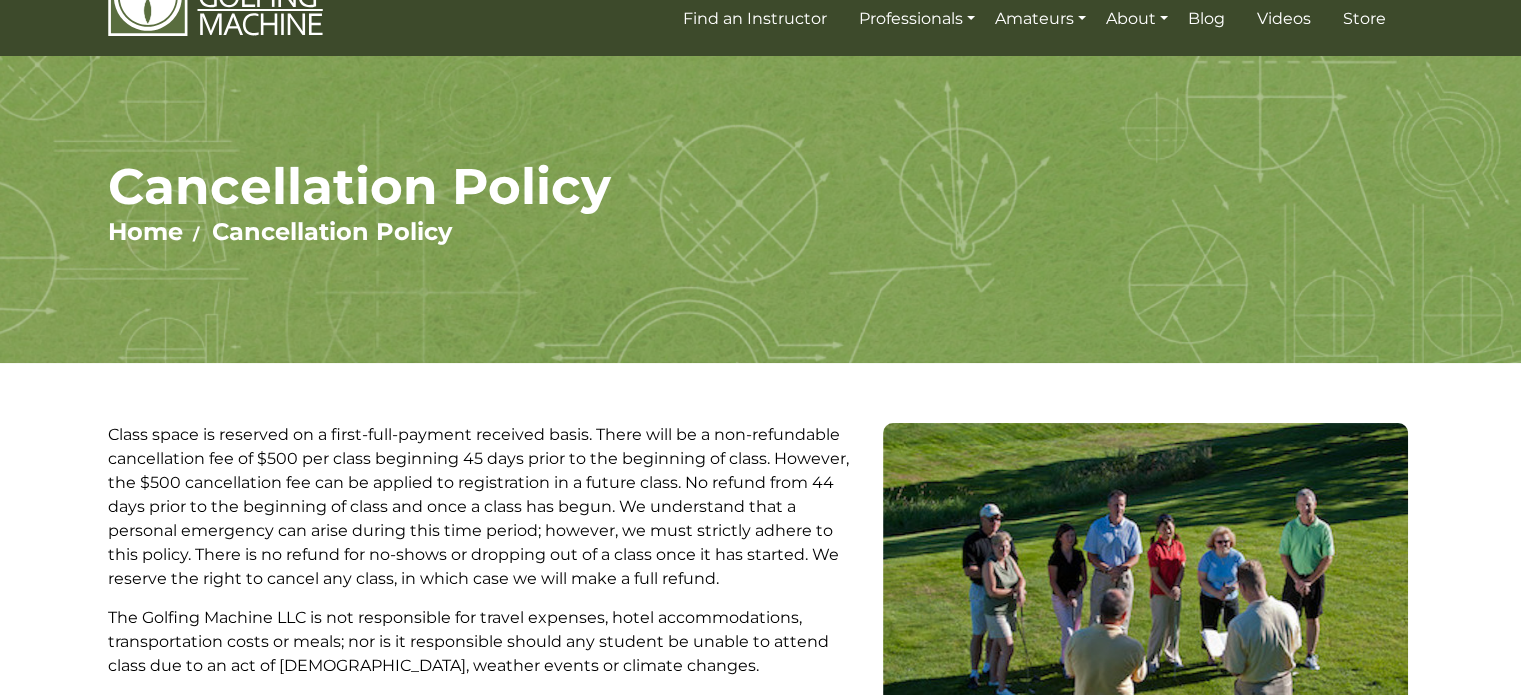scroll, scrollTop: 0, scrollLeft: 0, axis: both 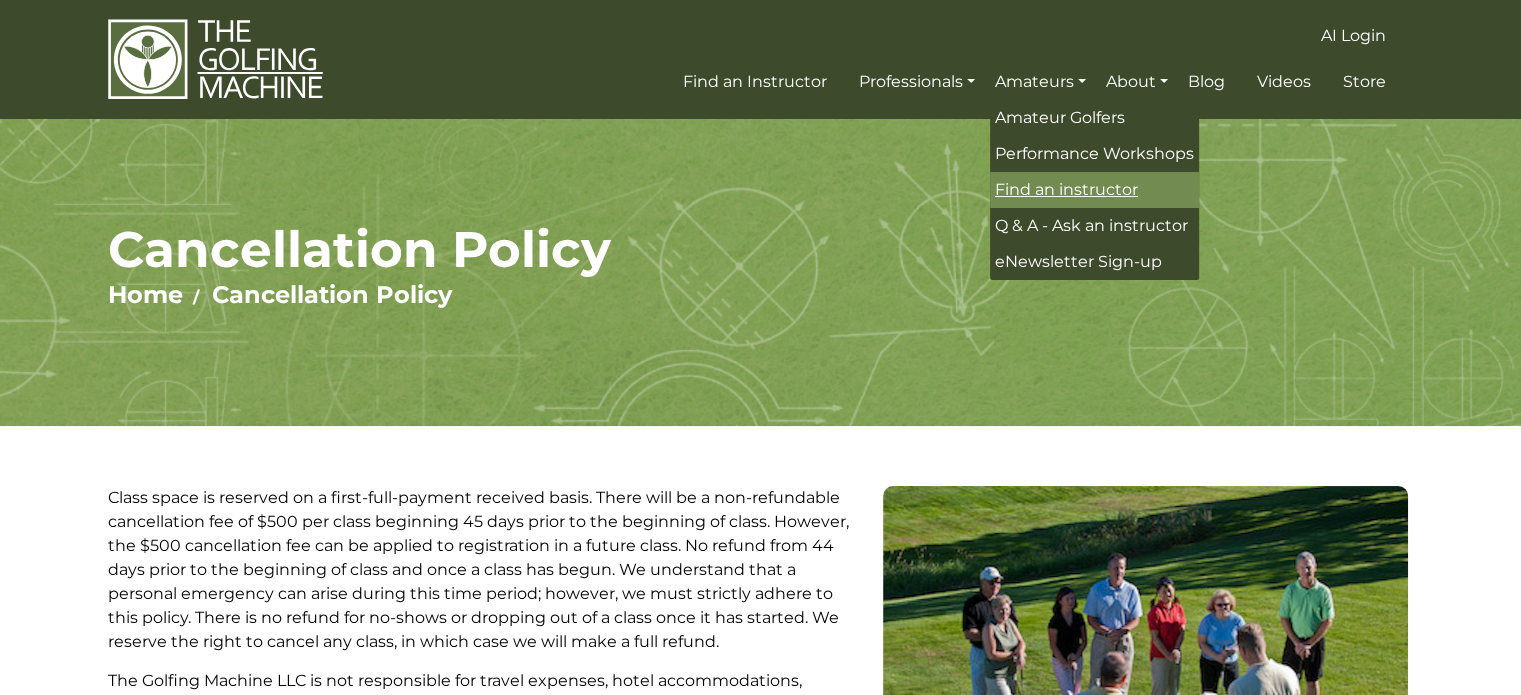 click on "Find an instructor" at bounding box center (1066, 189) 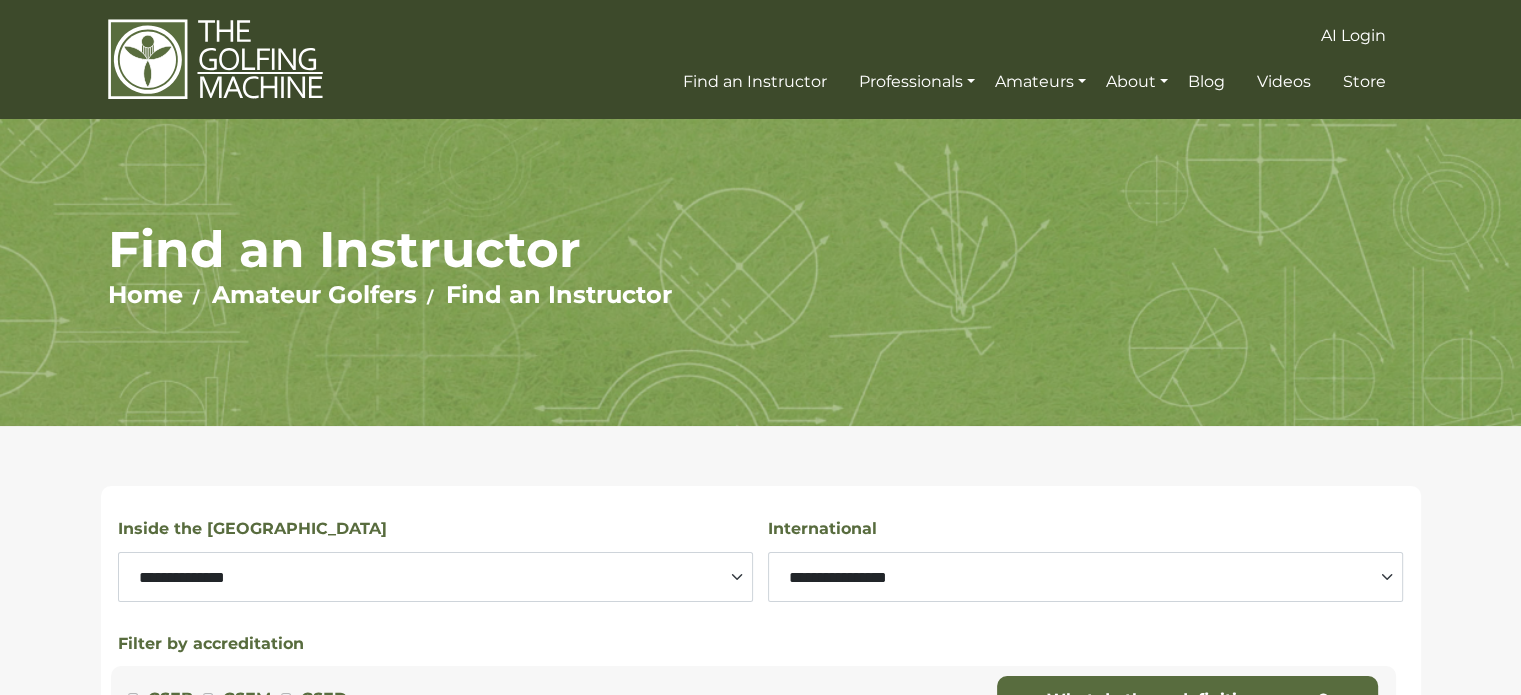 scroll, scrollTop: 200, scrollLeft: 0, axis: vertical 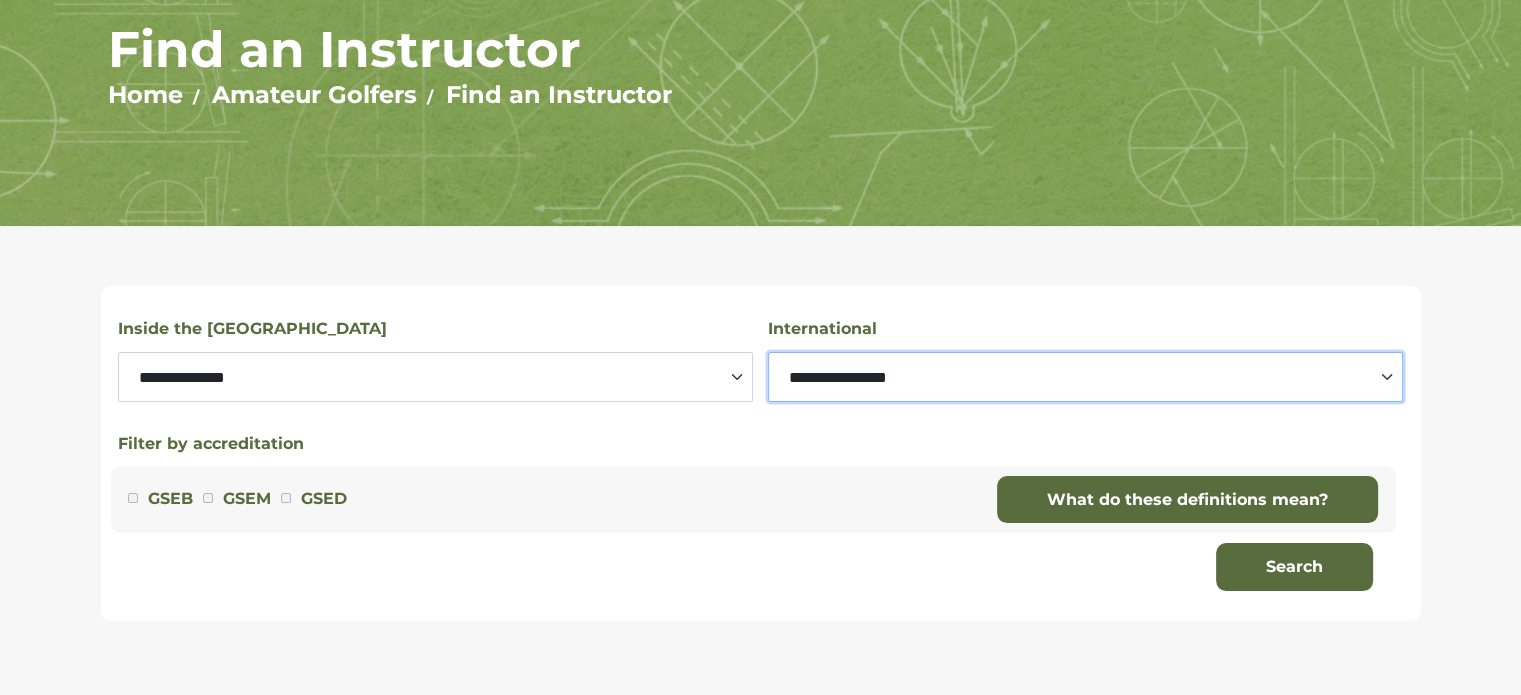click on "**********" at bounding box center (1085, 377) 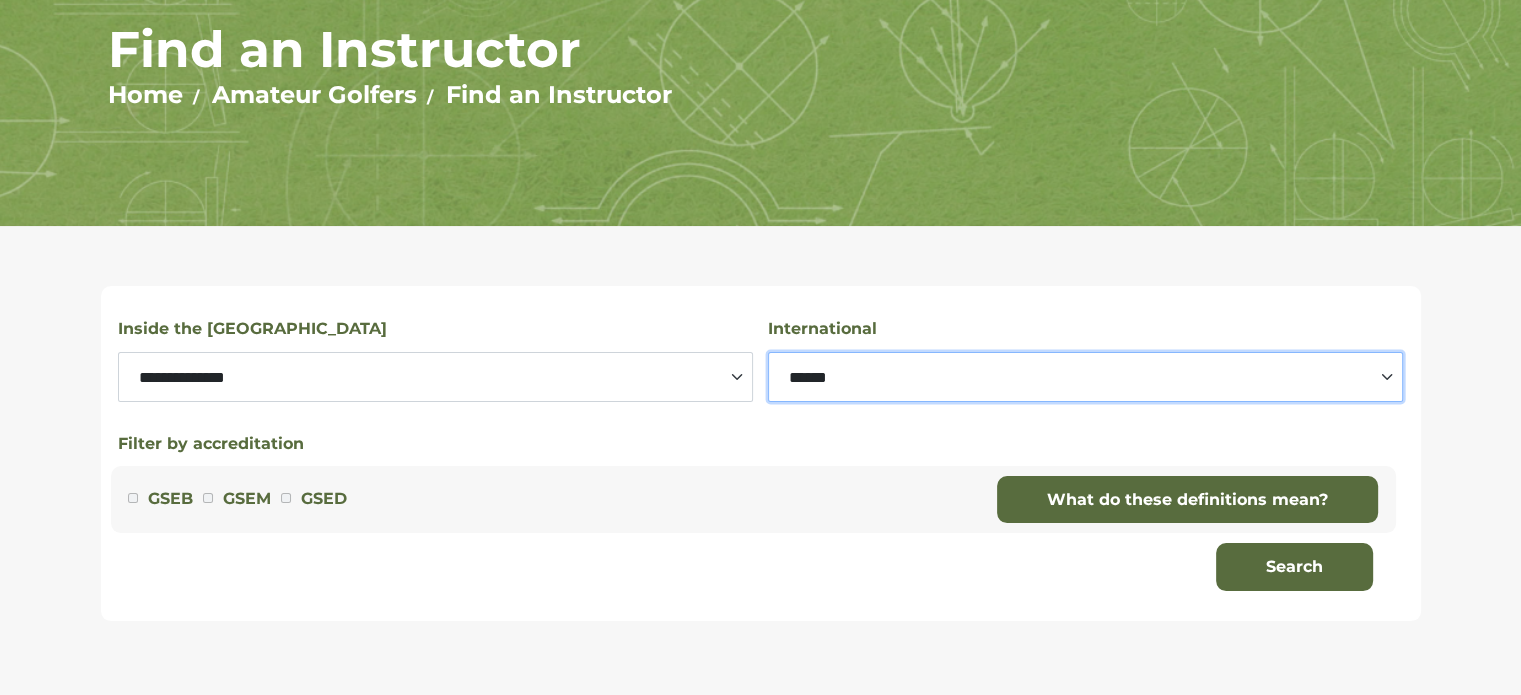 click on "**********" at bounding box center (1085, 377) 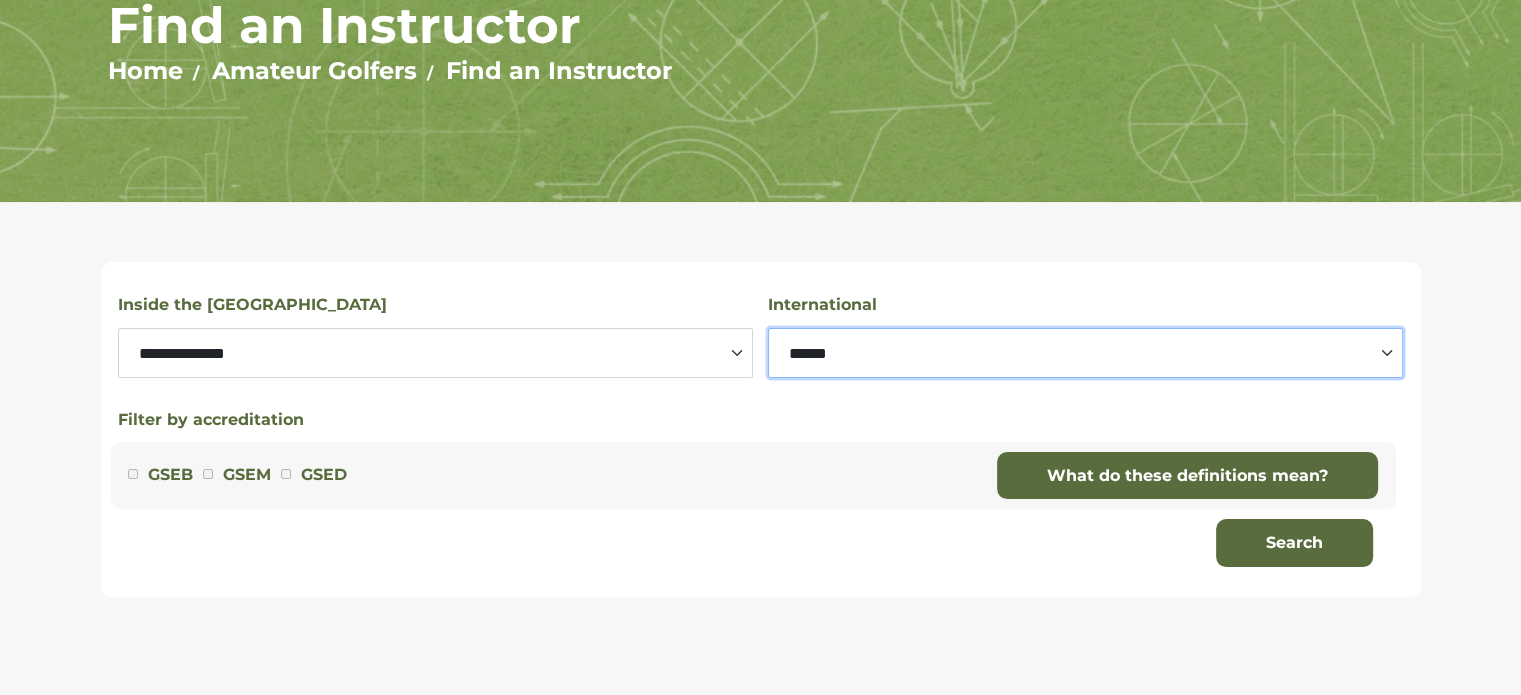 scroll, scrollTop: 300, scrollLeft: 0, axis: vertical 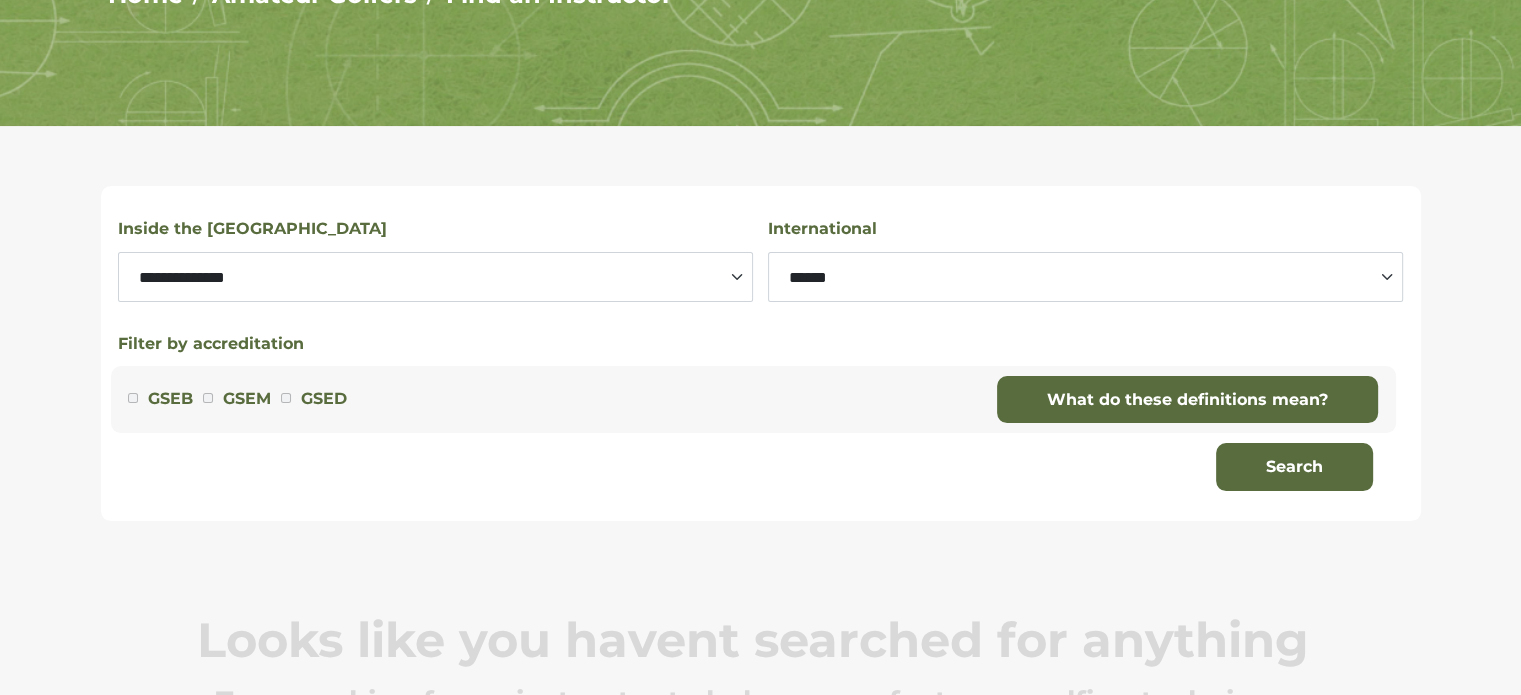 click on "GSED" at bounding box center [324, 399] 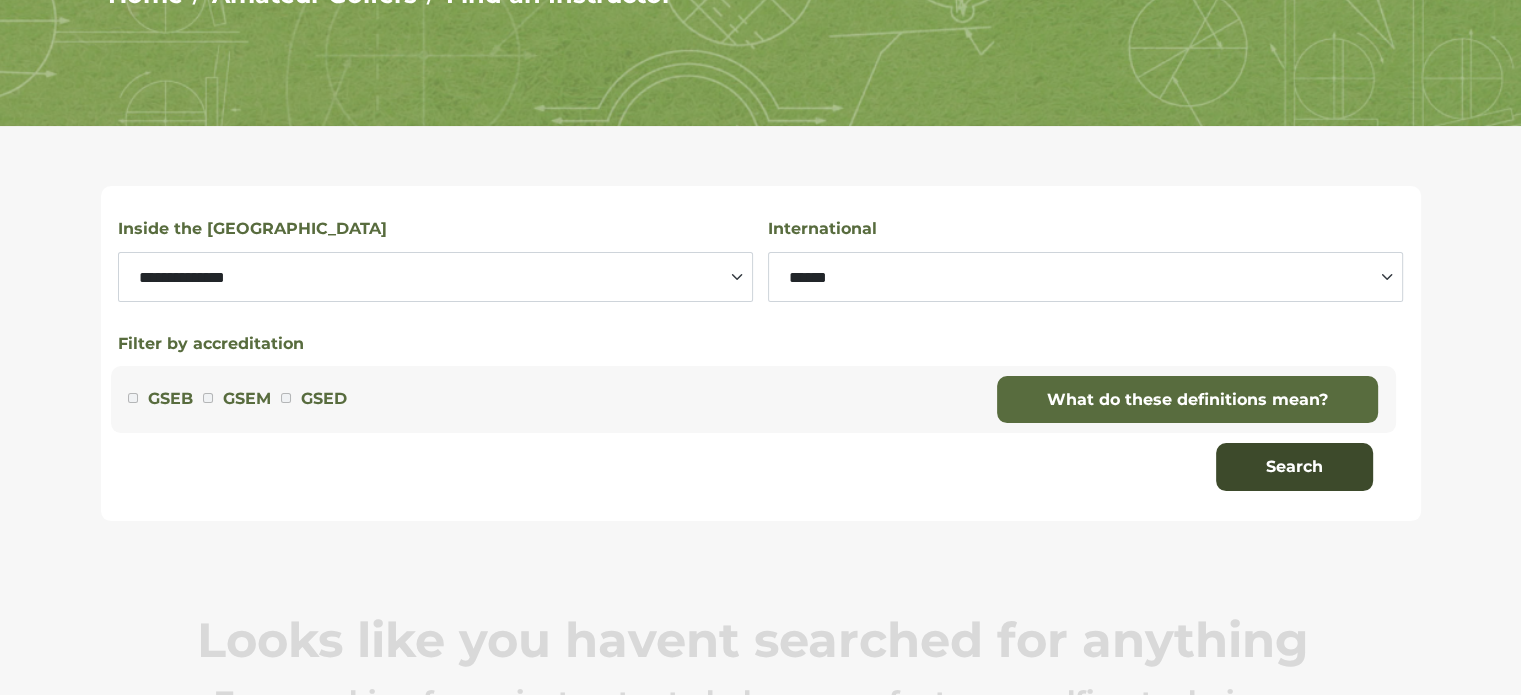 click on "Search" at bounding box center (1294, 467) 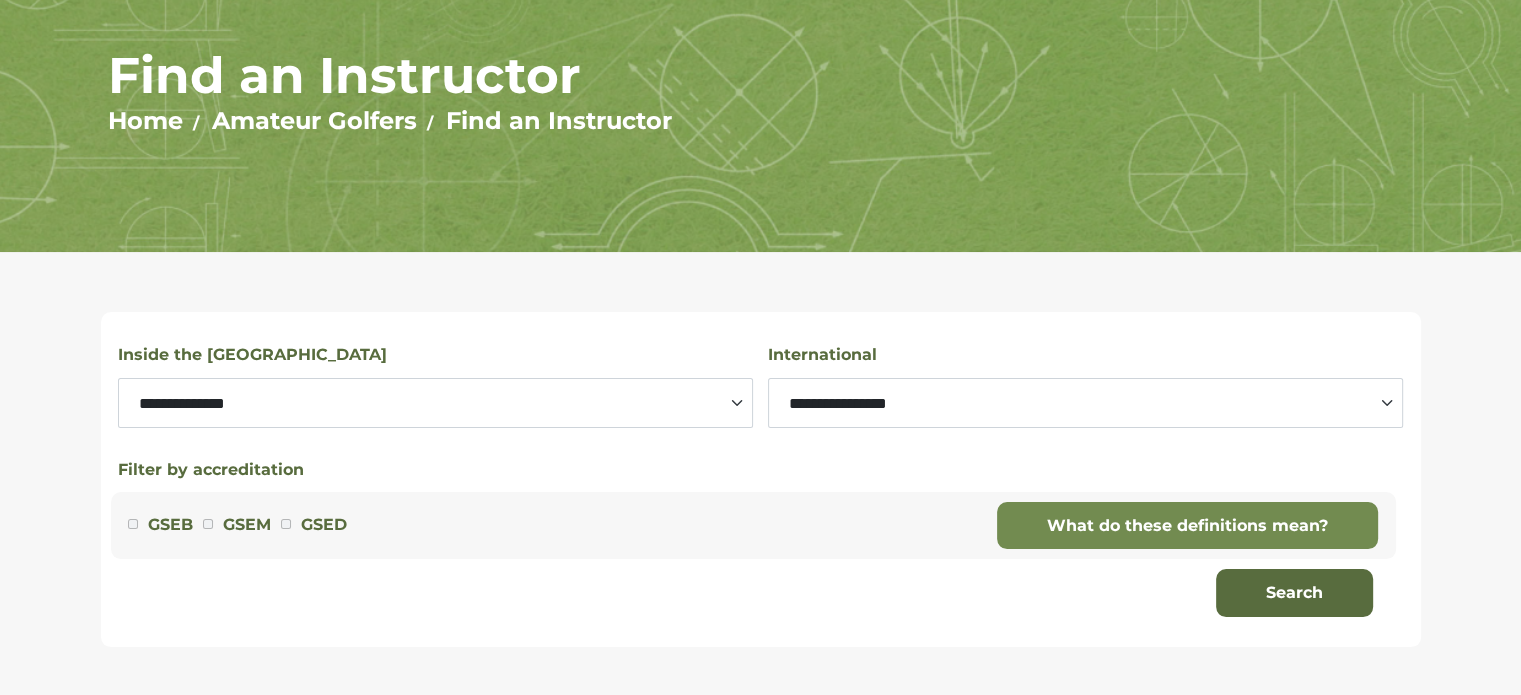 scroll, scrollTop: 200, scrollLeft: 0, axis: vertical 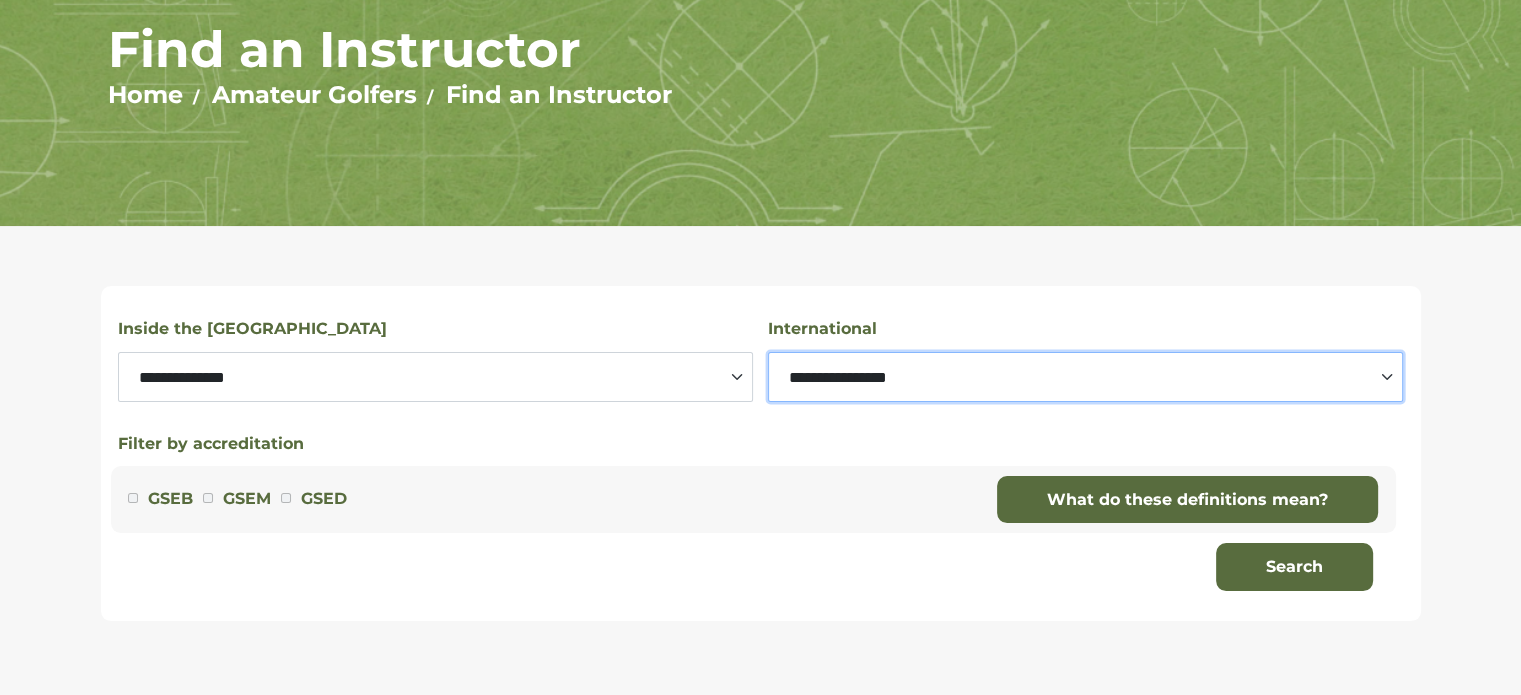 click on "**********" at bounding box center (1085, 377) 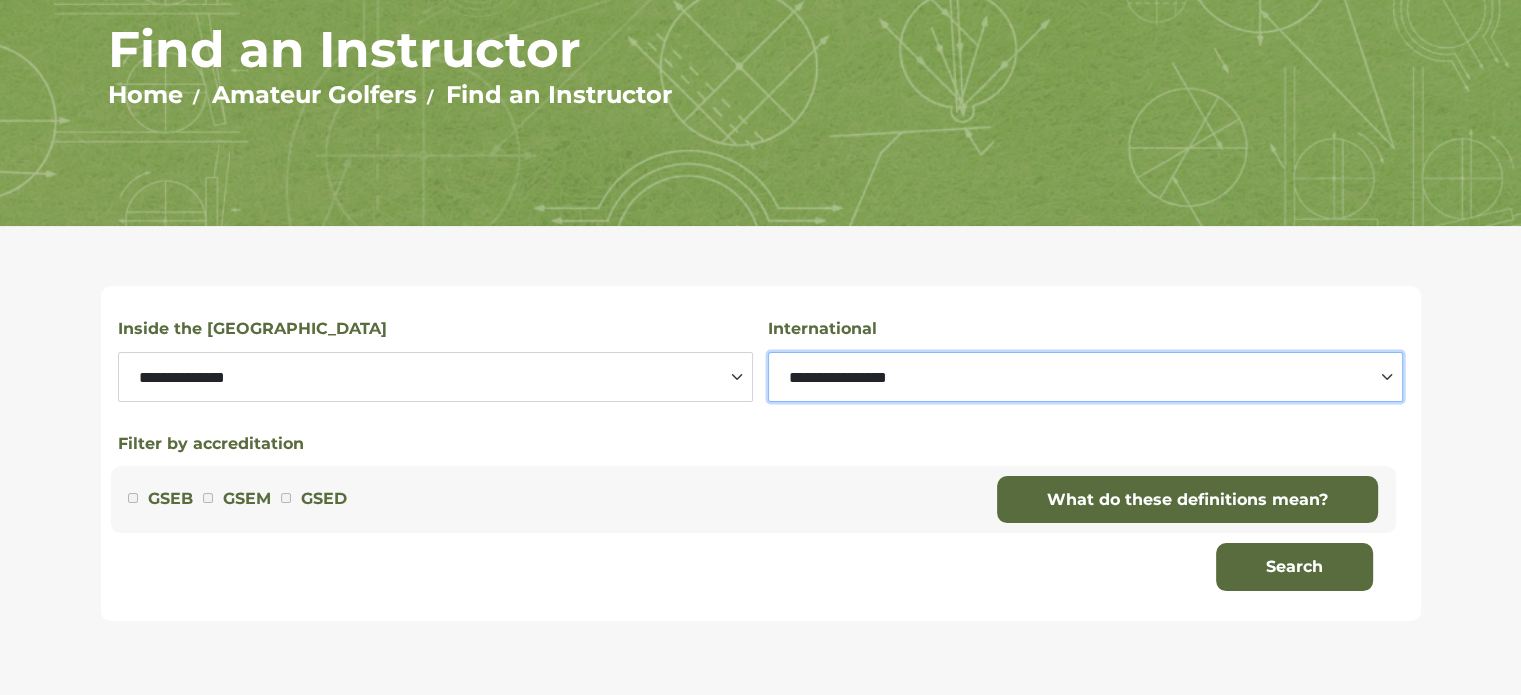 select on "***" 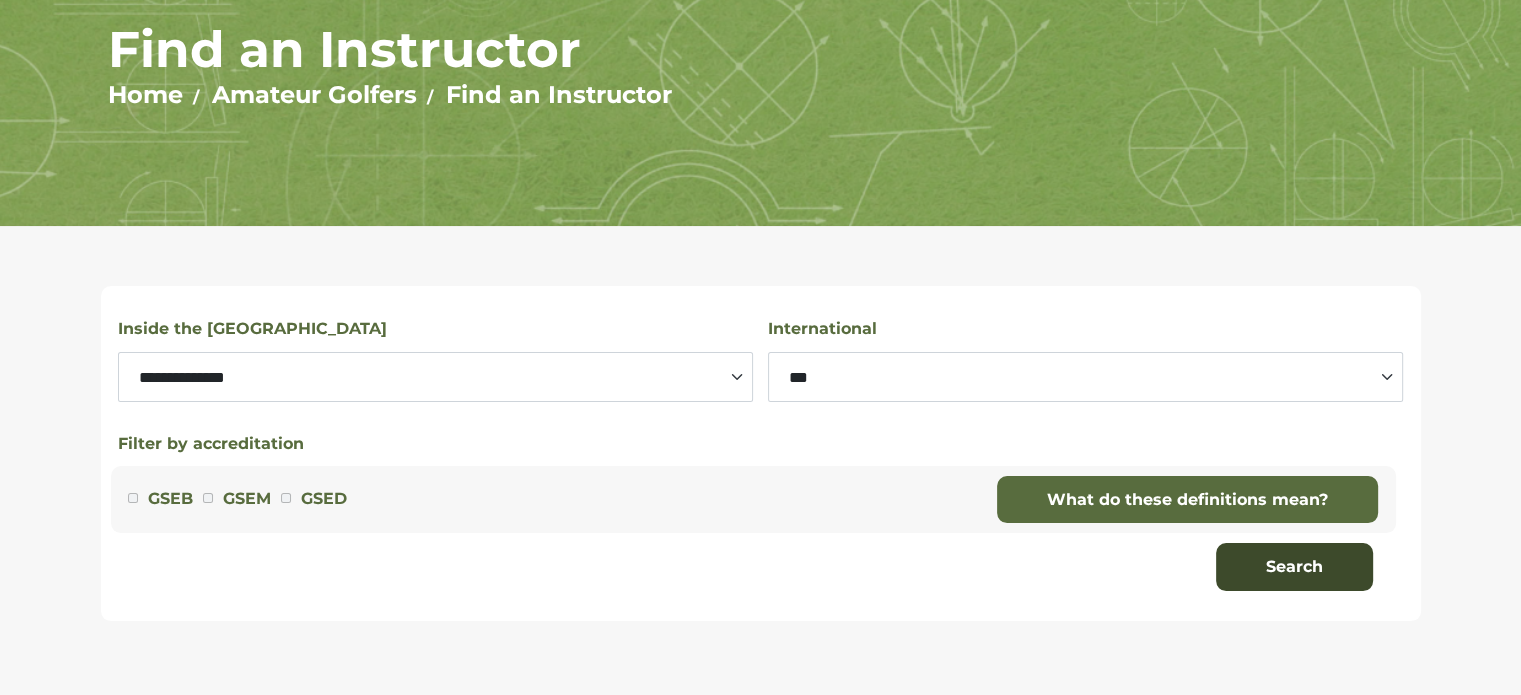 click on "Search" at bounding box center [1294, 567] 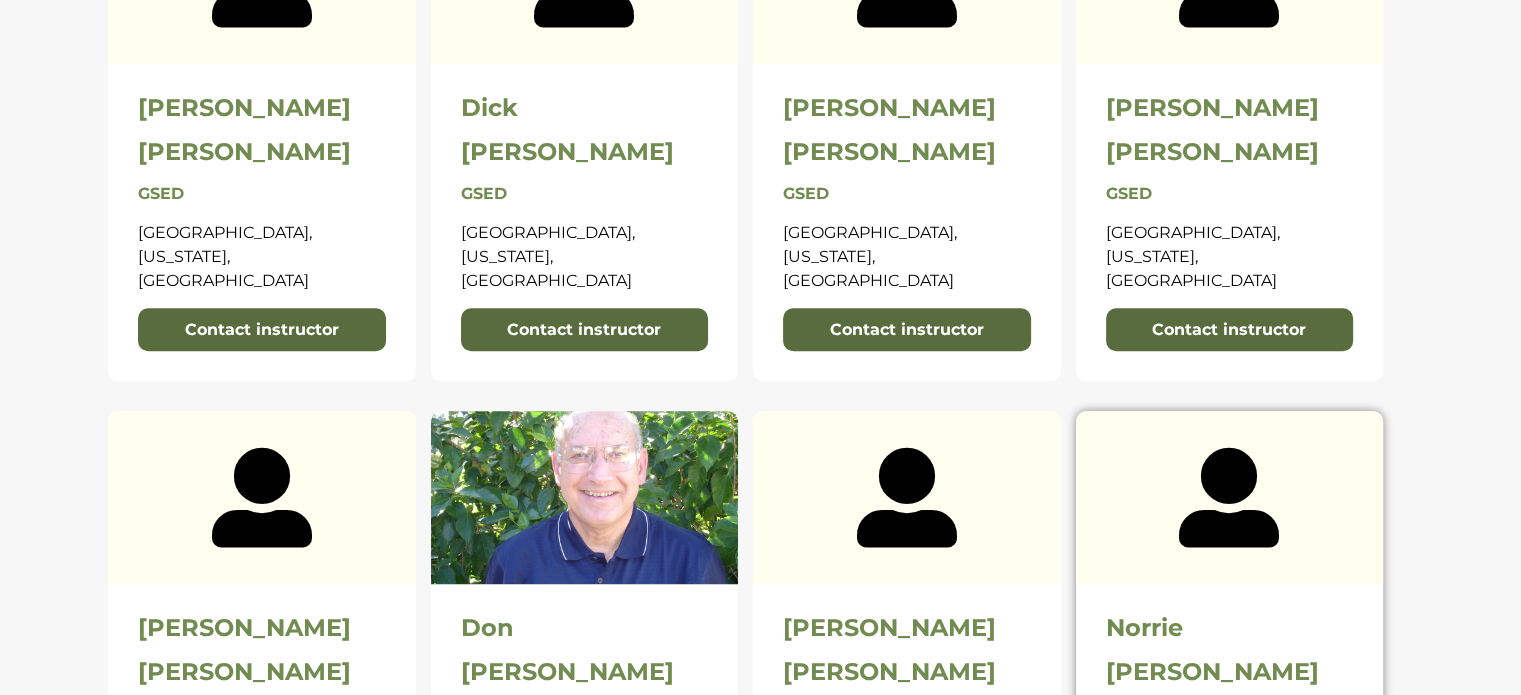 scroll, scrollTop: 1600, scrollLeft: 0, axis: vertical 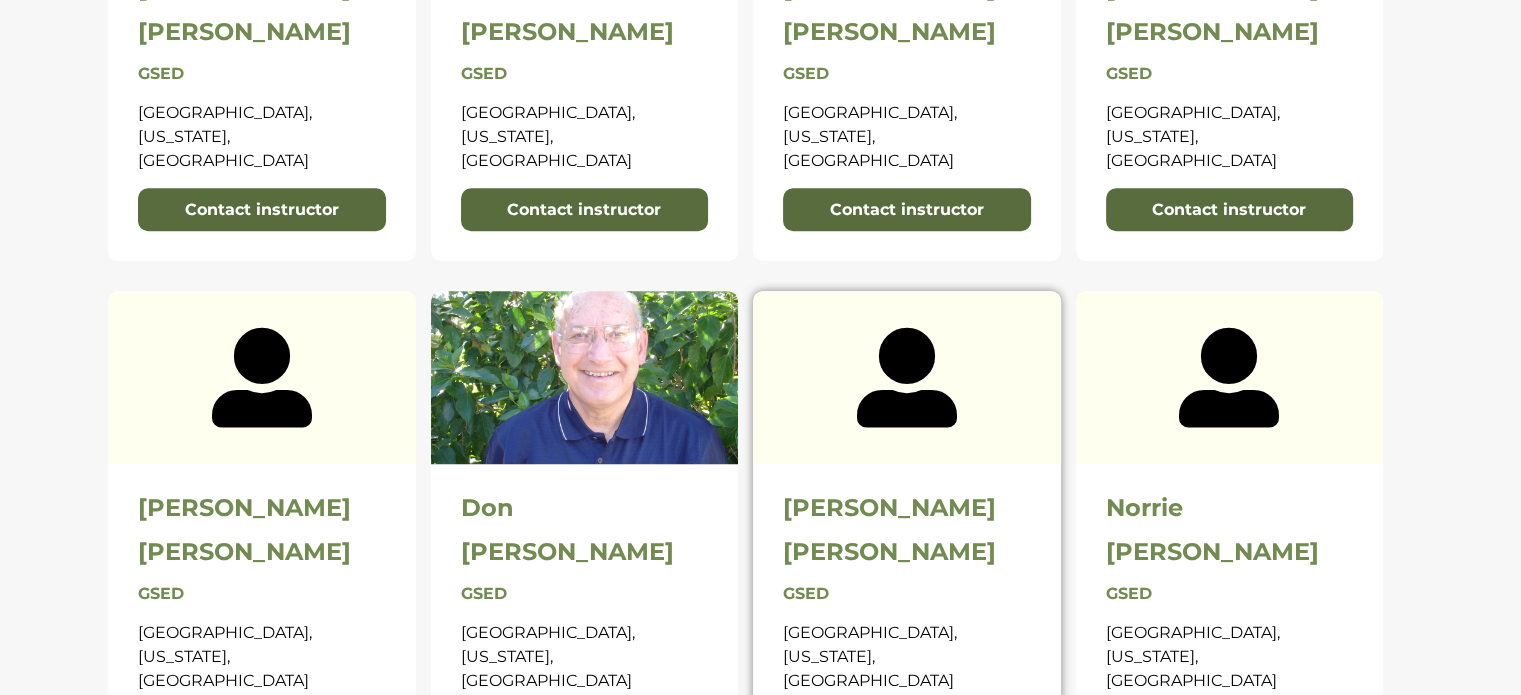 click on "Contact instructor" at bounding box center [907, 730] 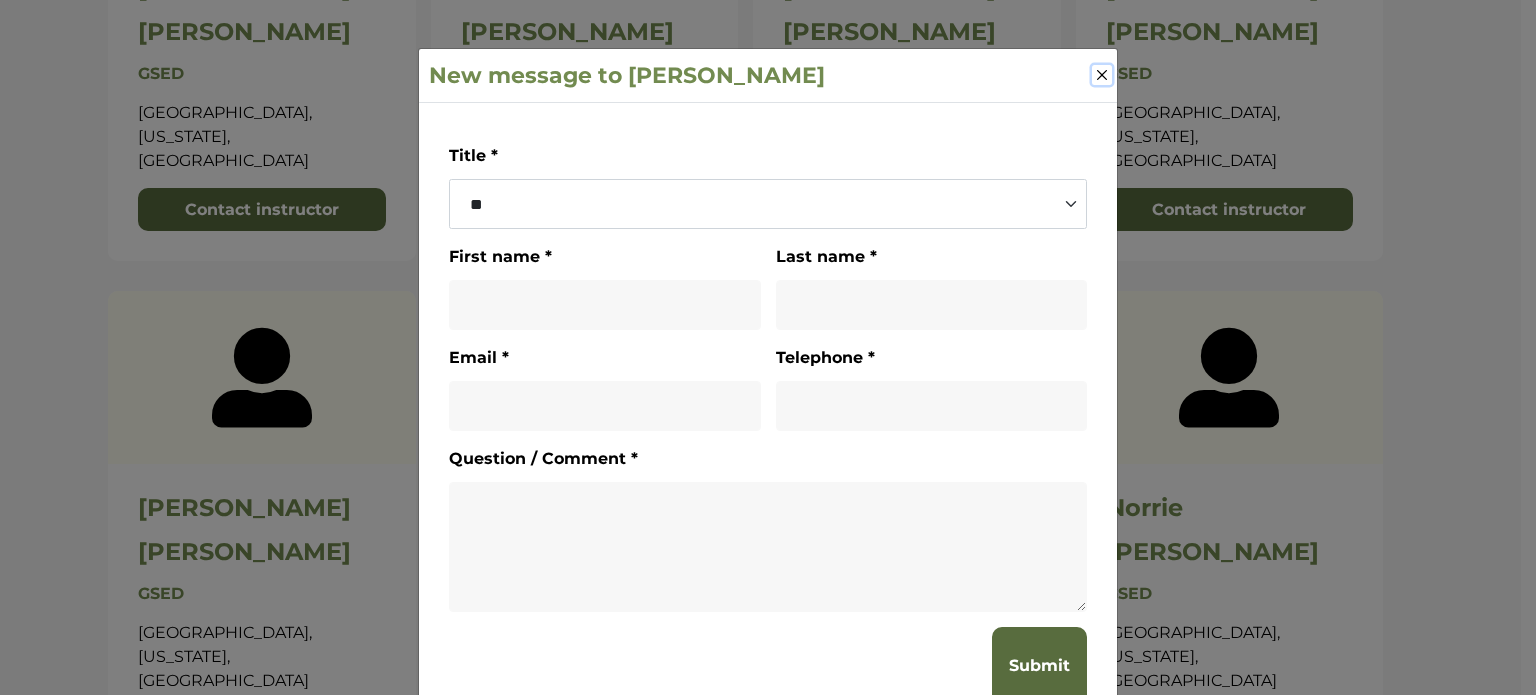click at bounding box center [1102, 75] 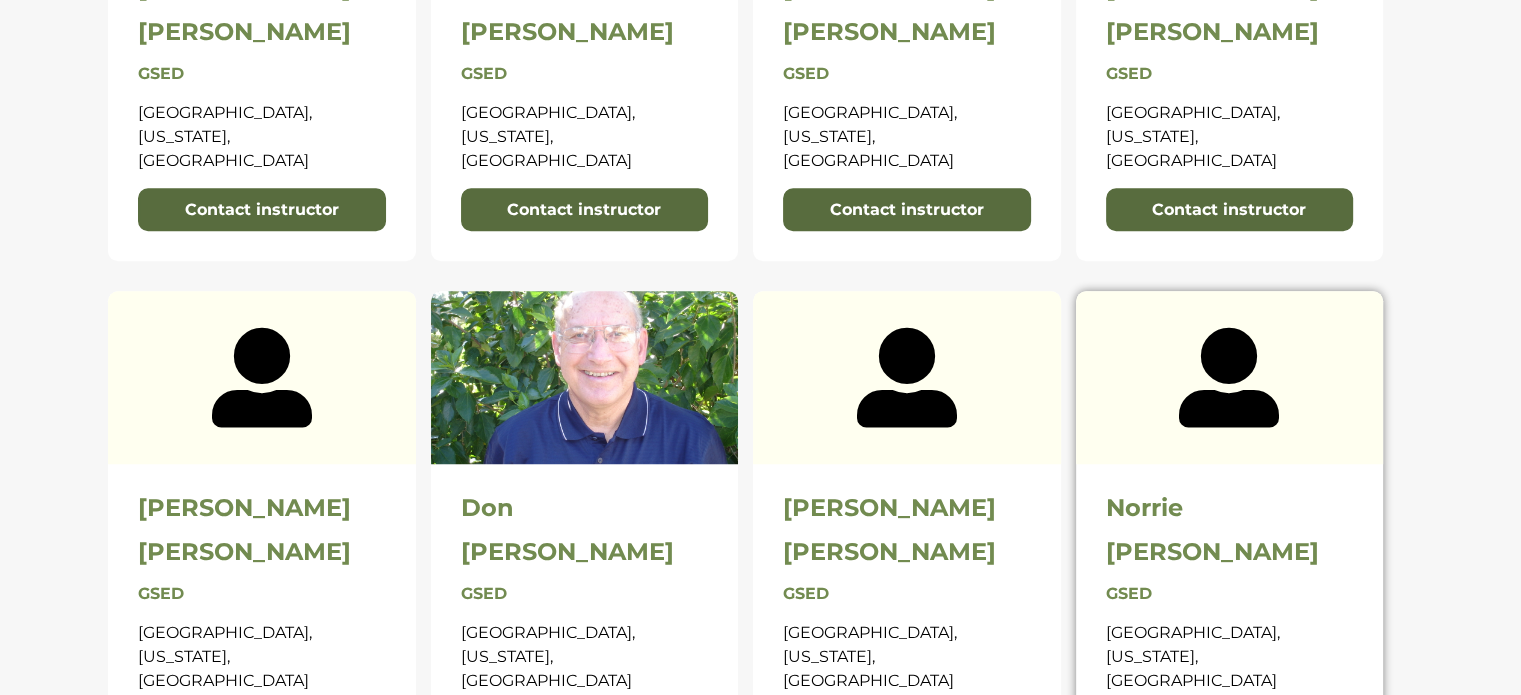 click on "Contact instructor" at bounding box center (1230, 730) 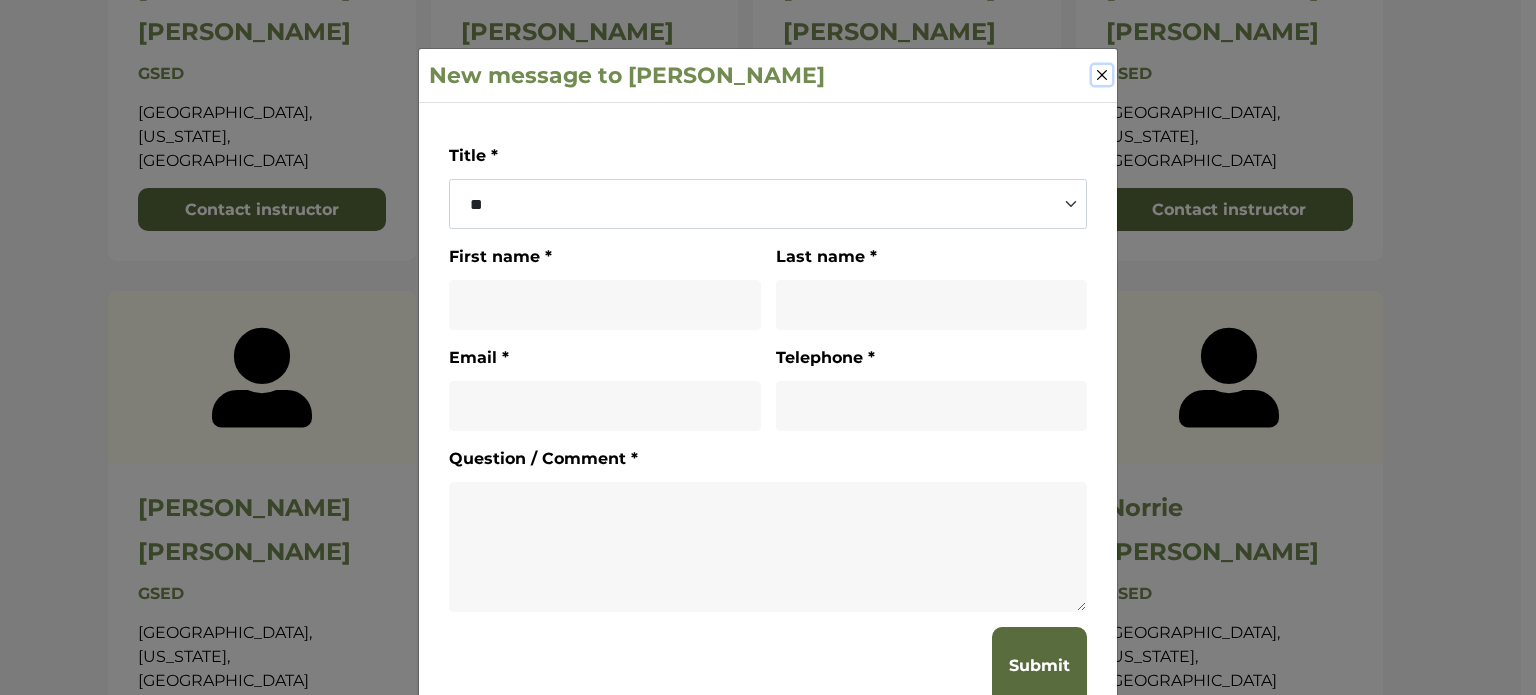 click at bounding box center [1102, 75] 